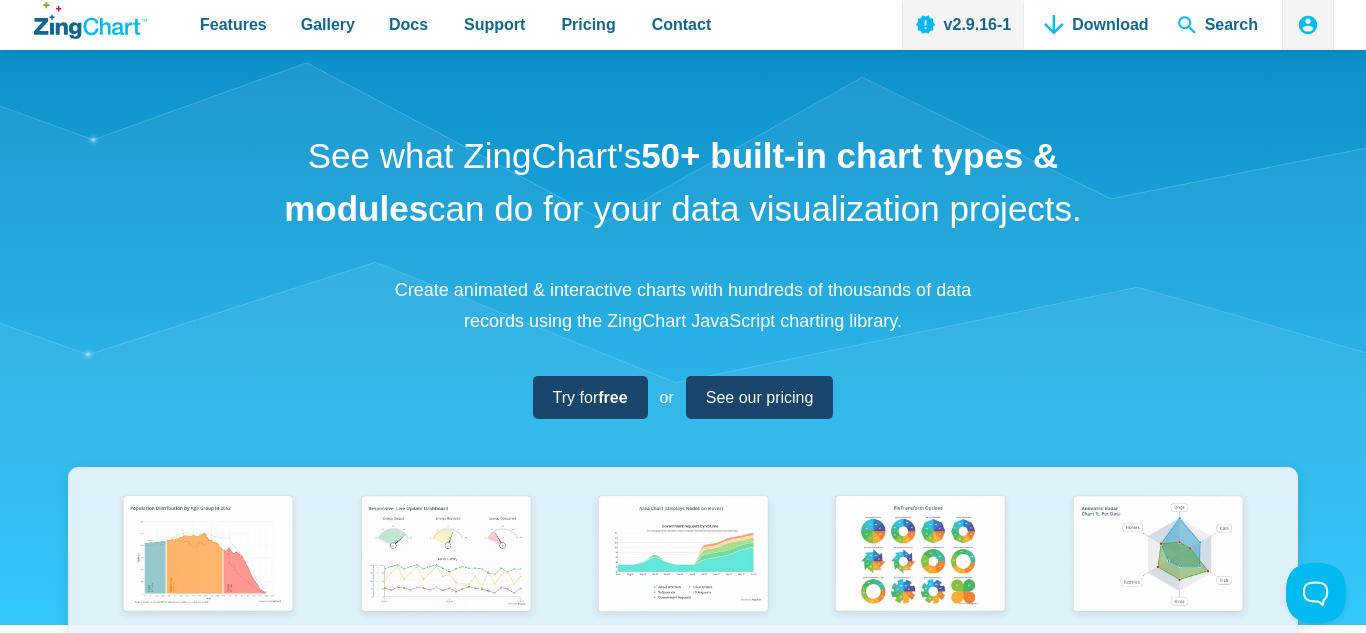 scroll, scrollTop: 0, scrollLeft: 0, axis: both 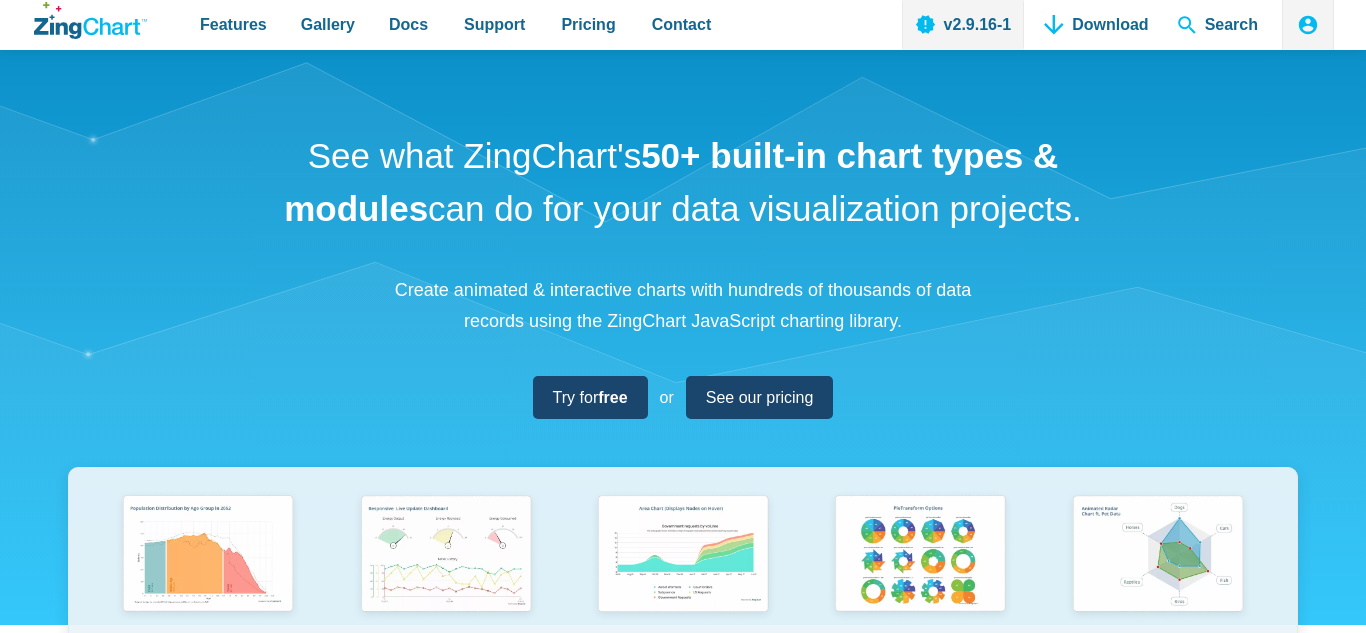 click on "See what ZingChart's  50+ built-in chart types & modules  can do for your
data visualization projects.
Create animated & interactive charts with hundreds of thousands of data records using
the ZingChart JavaScript charting library.
Try for  free
or
See our pricing" at bounding box center (683, 529) 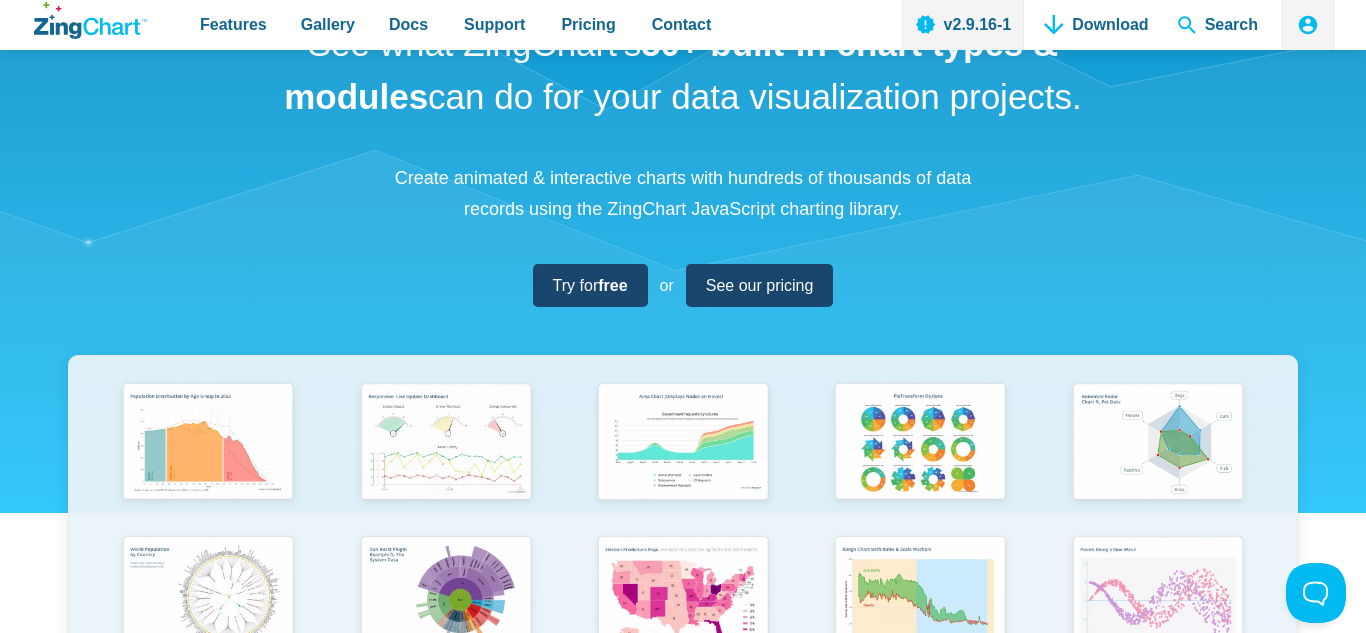 scroll, scrollTop: 0, scrollLeft: 0, axis: both 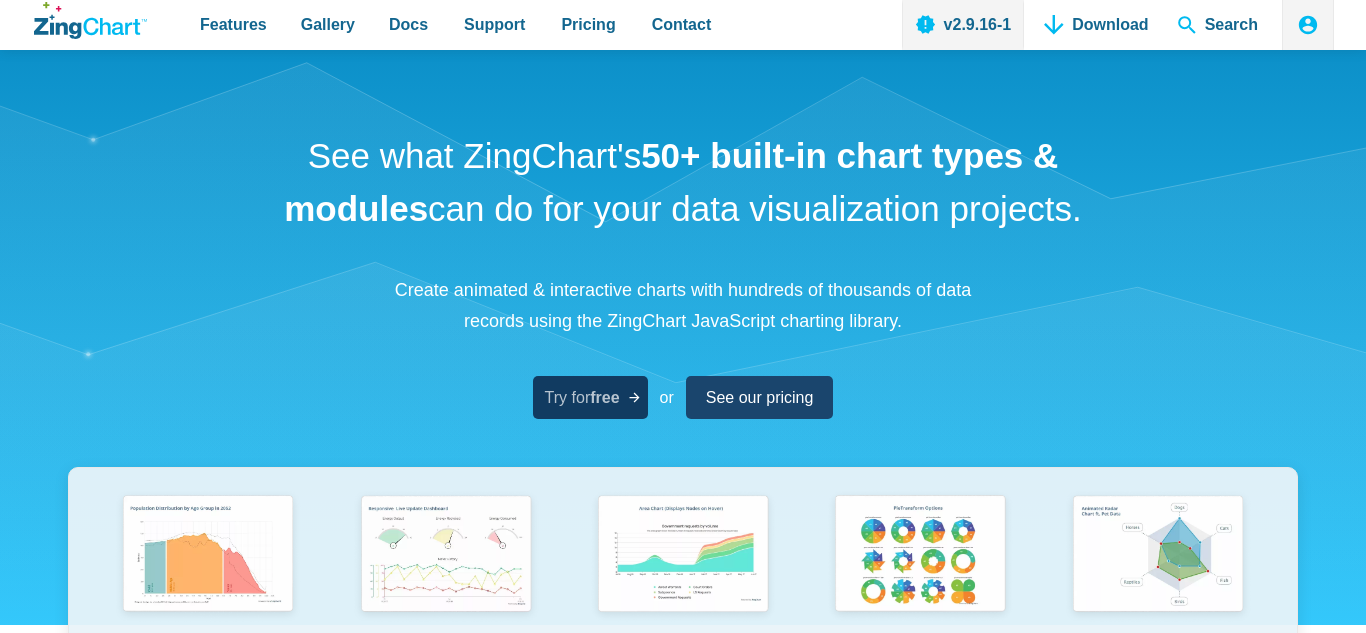 click on "Try for  free" at bounding box center [582, 397] 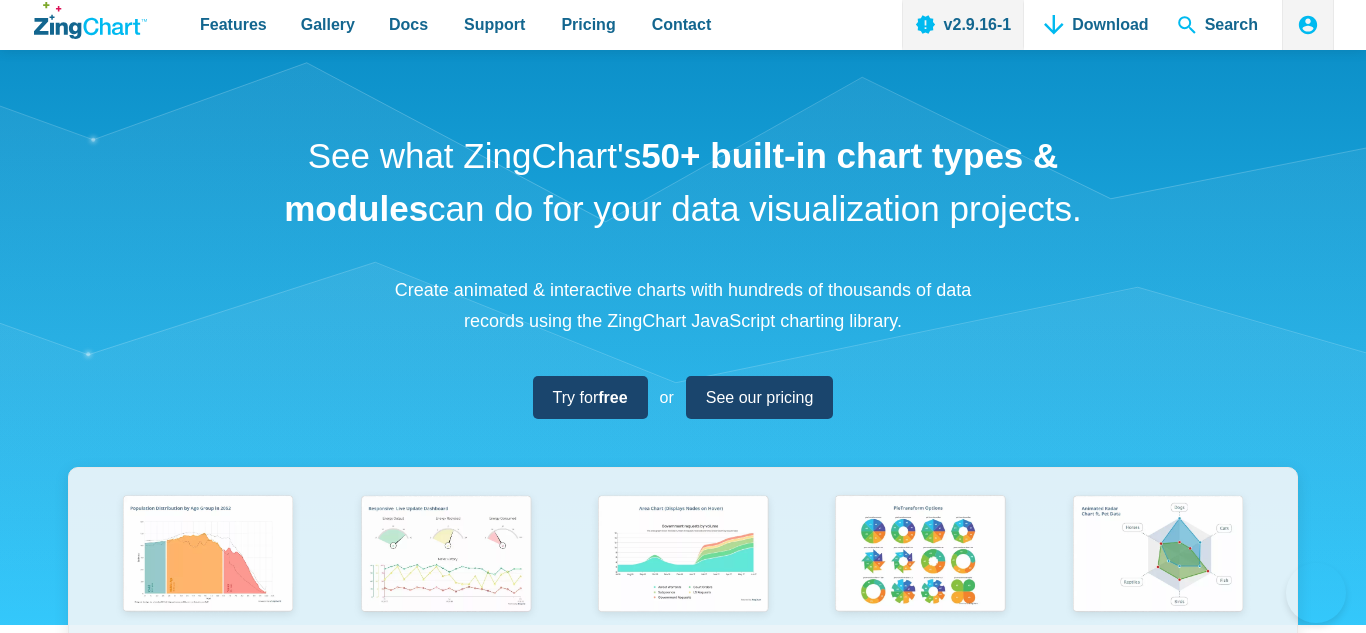 click on "See what ZingChart's  50+ built-in chart types & modules  can do for your
data visualization projects.
Create animated & interactive charts with hundreds of thousands of data records using
the ZingChart JavaScript charting library.
Try for  free
or
See our pricing" at bounding box center [683, 529] 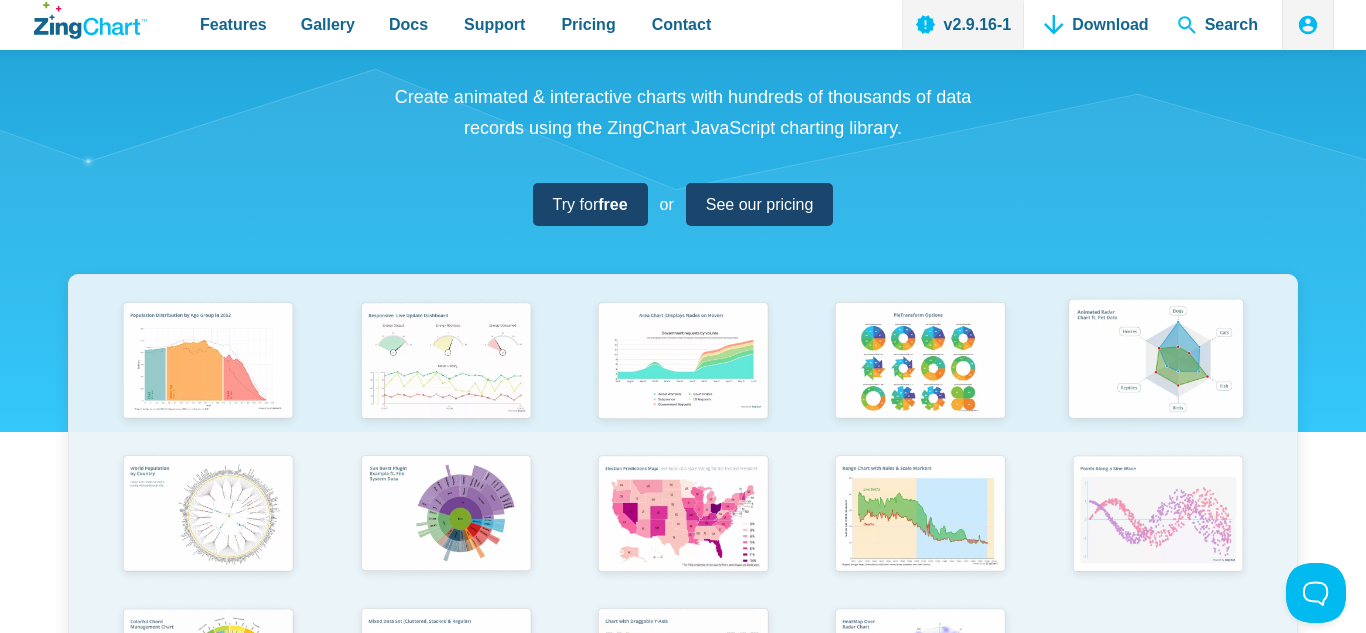 scroll, scrollTop: 200, scrollLeft: 0, axis: vertical 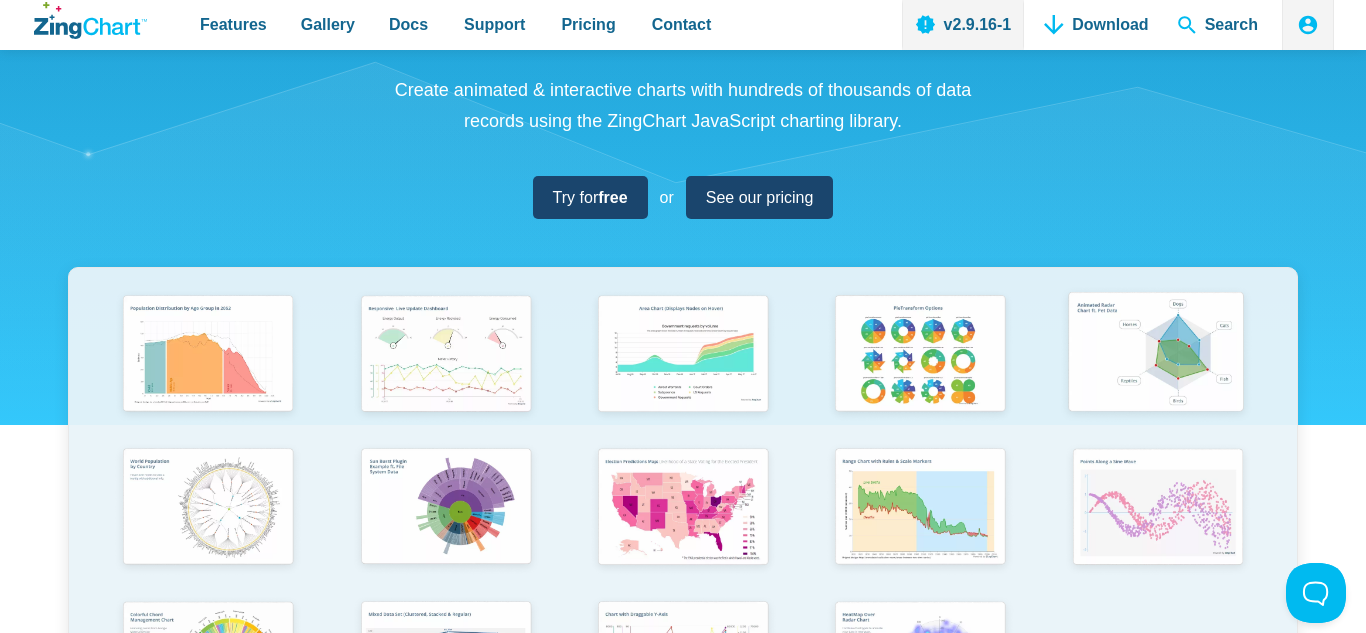 click at bounding box center [1156, 354] 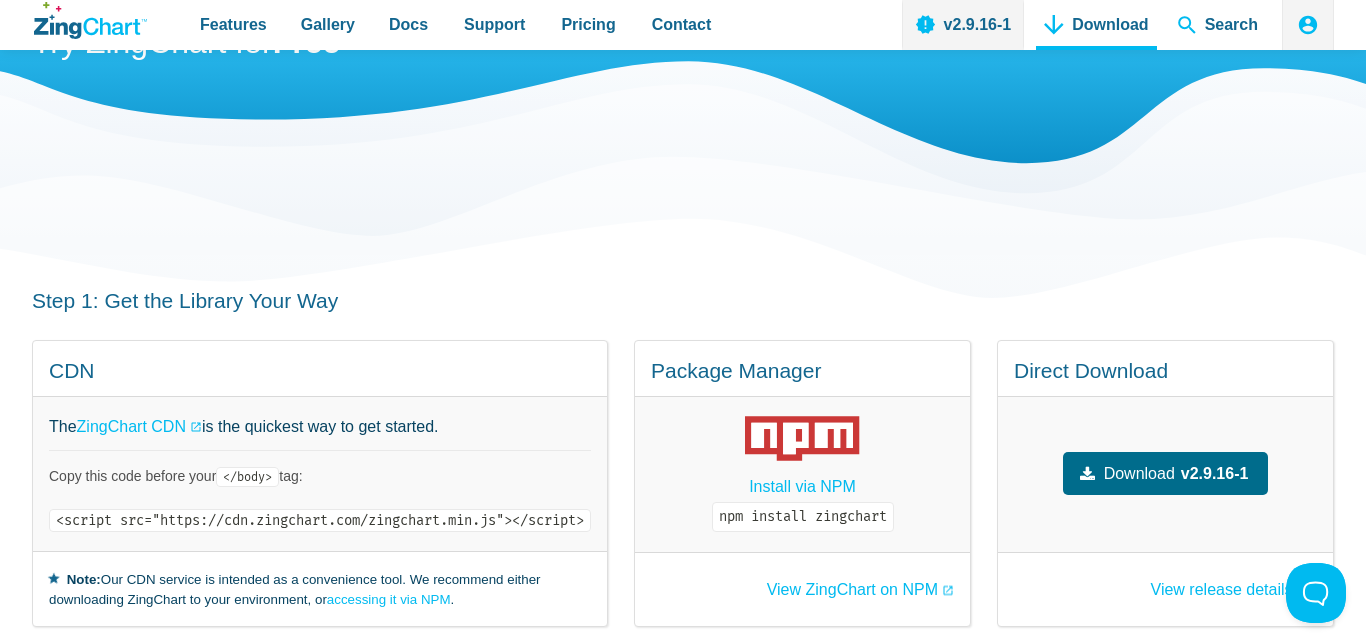 scroll, scrollTop: 0, scrollLeft: 0, axis: both 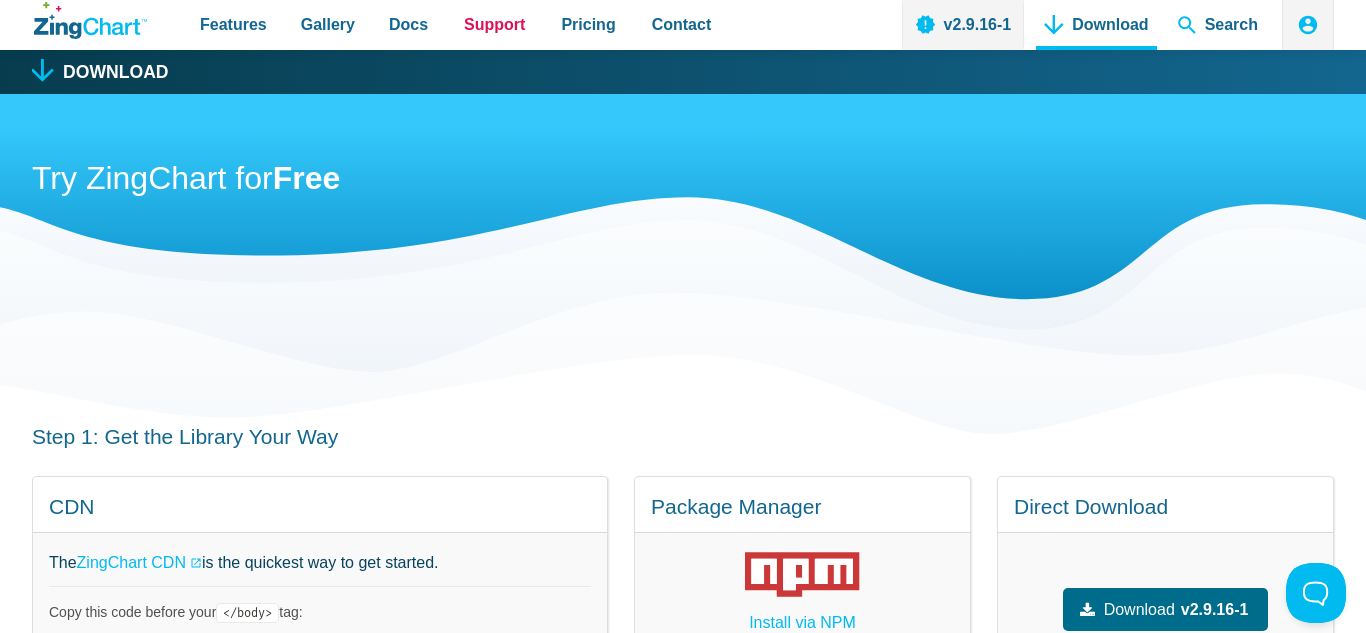 click on "Support" at bounding box center (494, 24) 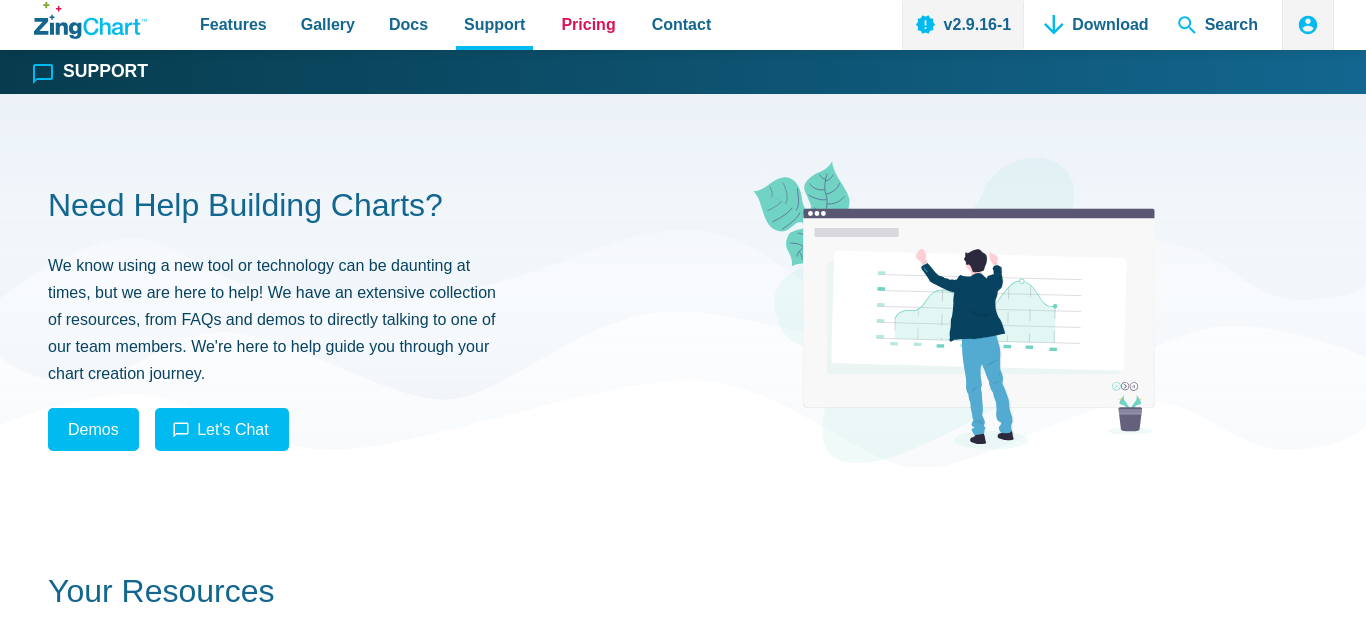 scroll, scrollTop: 0, scrollLeft: 0, axis: both 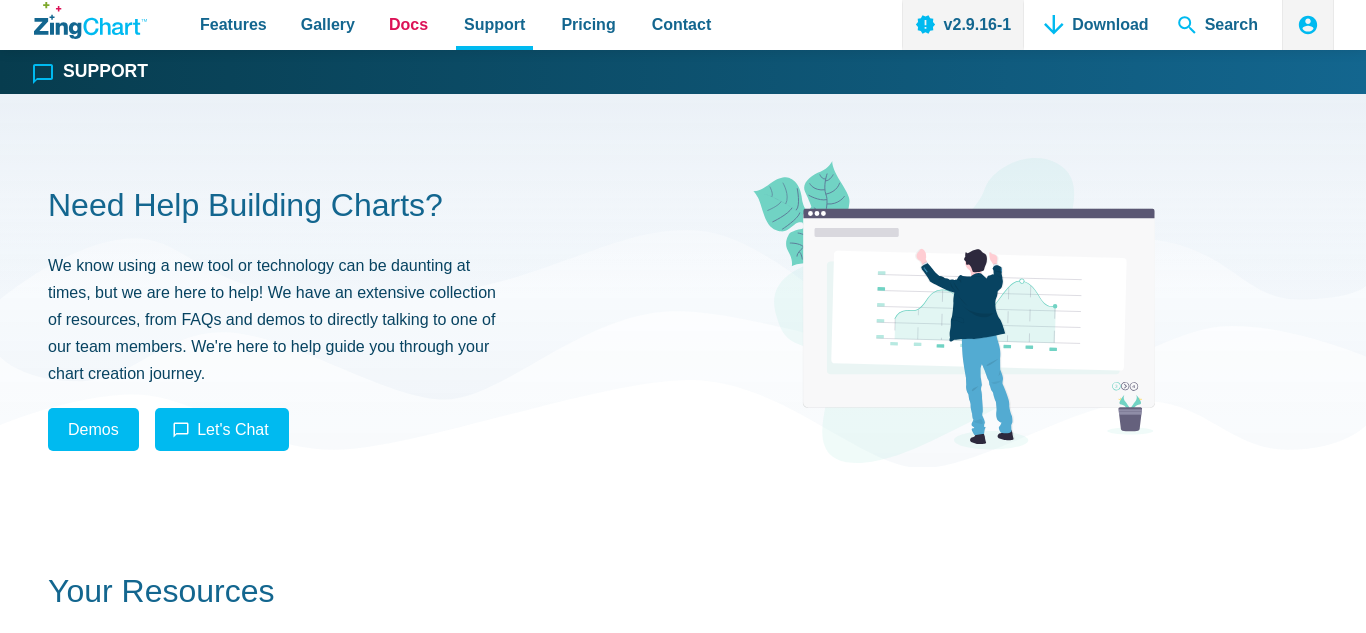 click on "Docs" at bounding box center [408, 25] 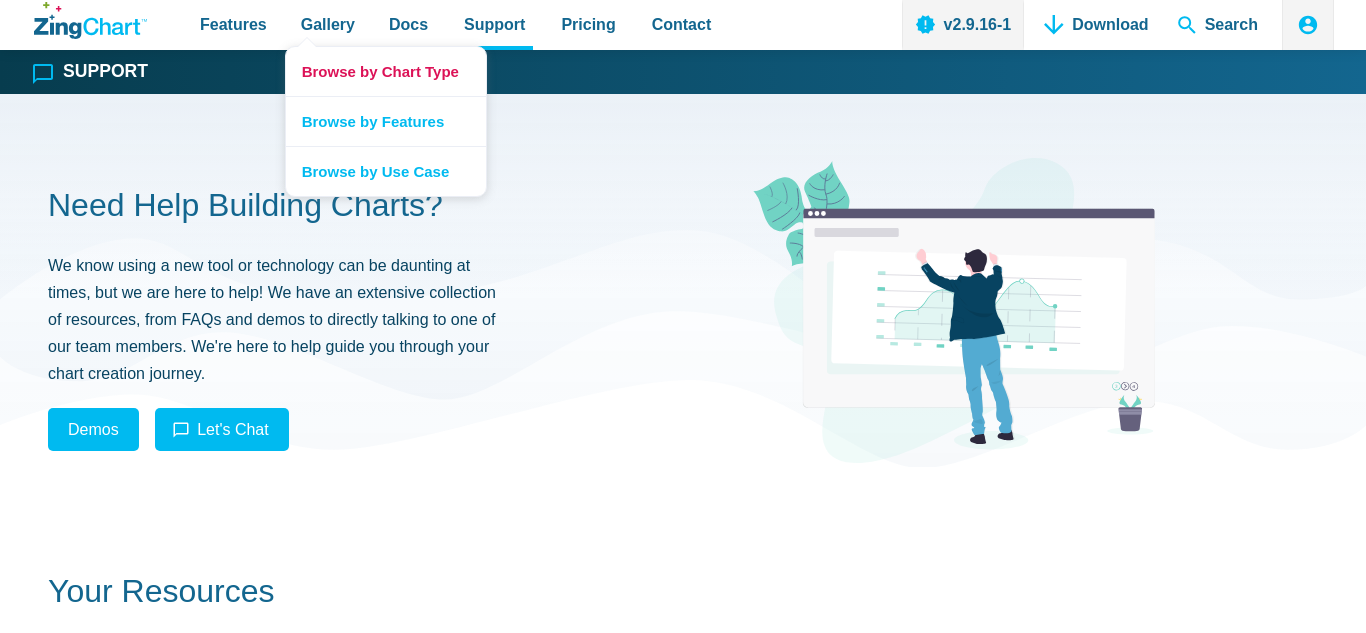 scroll, scrollTop: 0, scrollLeft: 0, axis: both 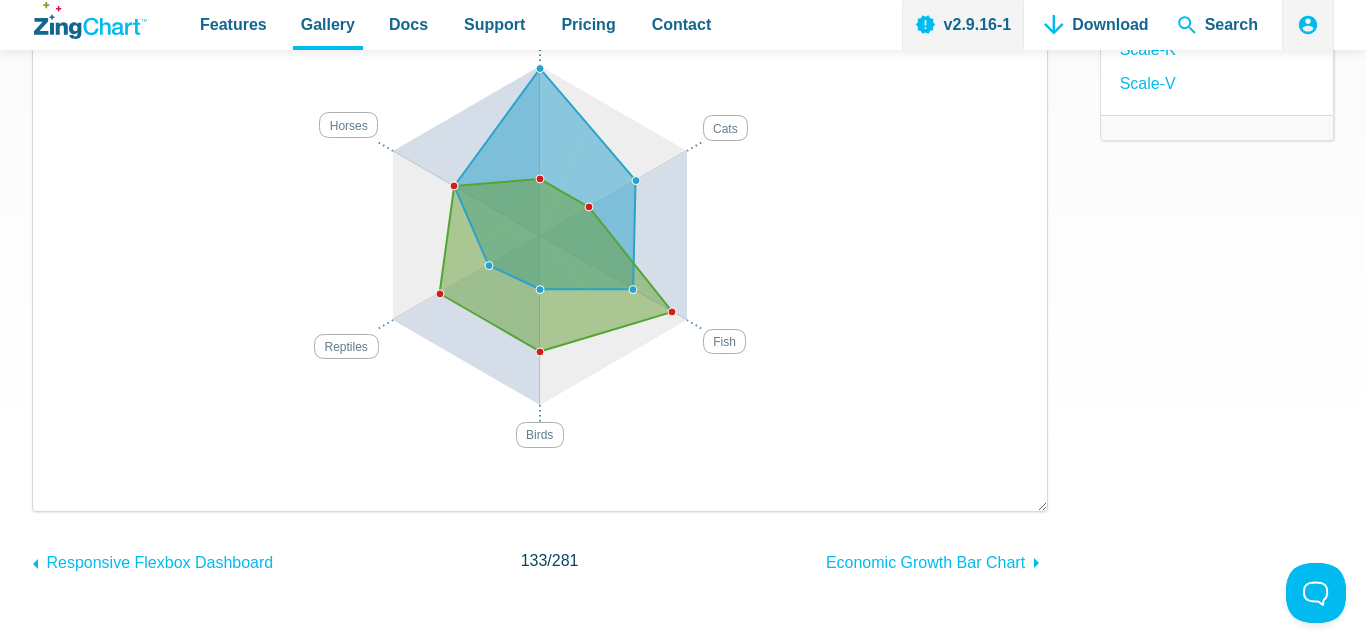 drag, startPoint x: 538, startPoint y: 352, endPoint x: 535, endPoint y: 393, distance: 41.109608 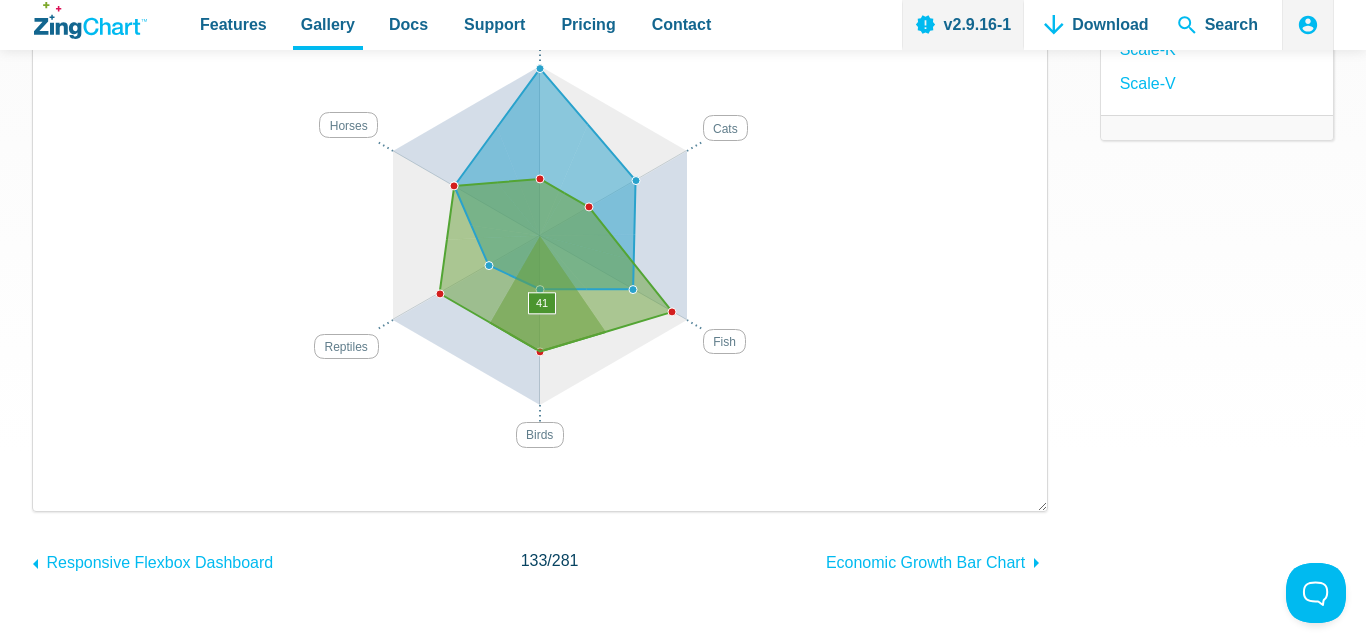 click at bounding box center (53, 483) 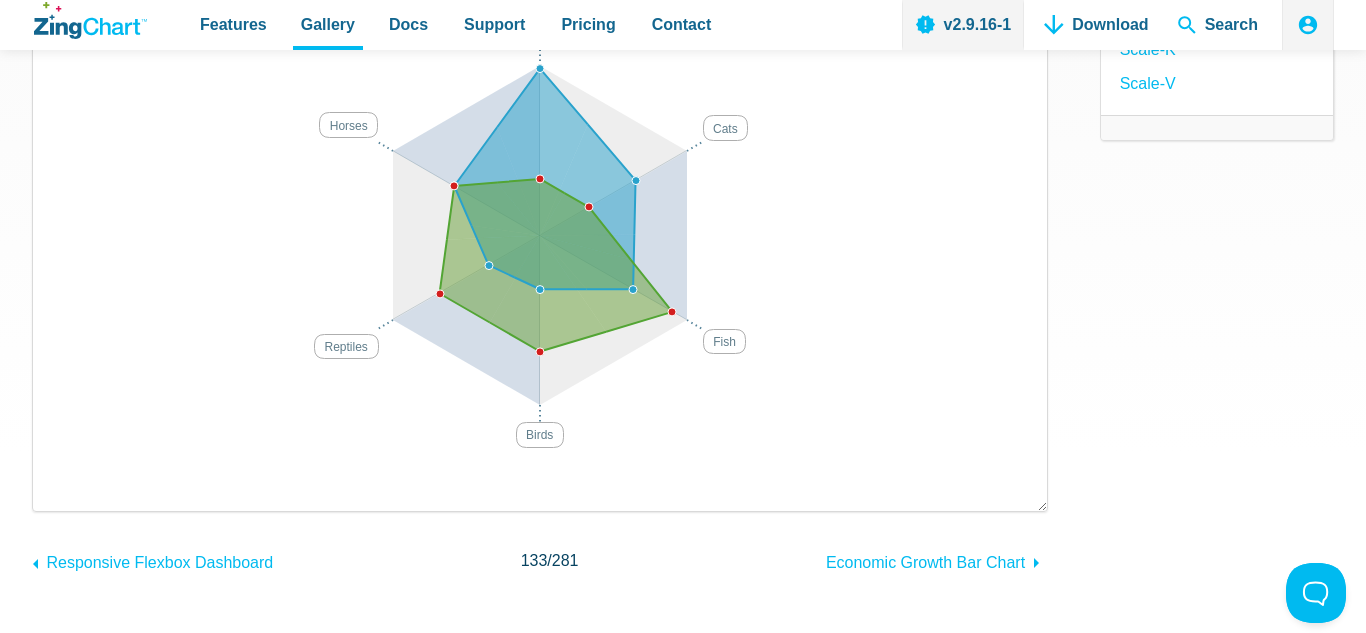 click at bounding box center [540, 218] 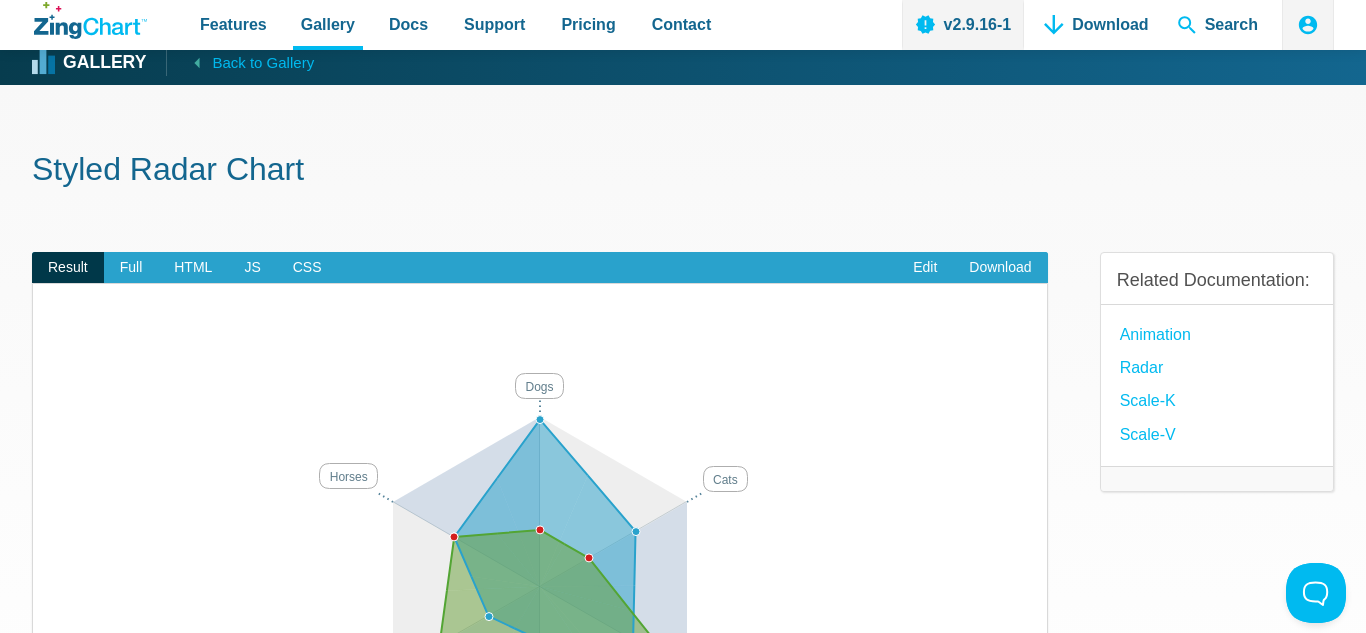 scroll, scrollTop: 0, scrollLeft: 0, axis: both 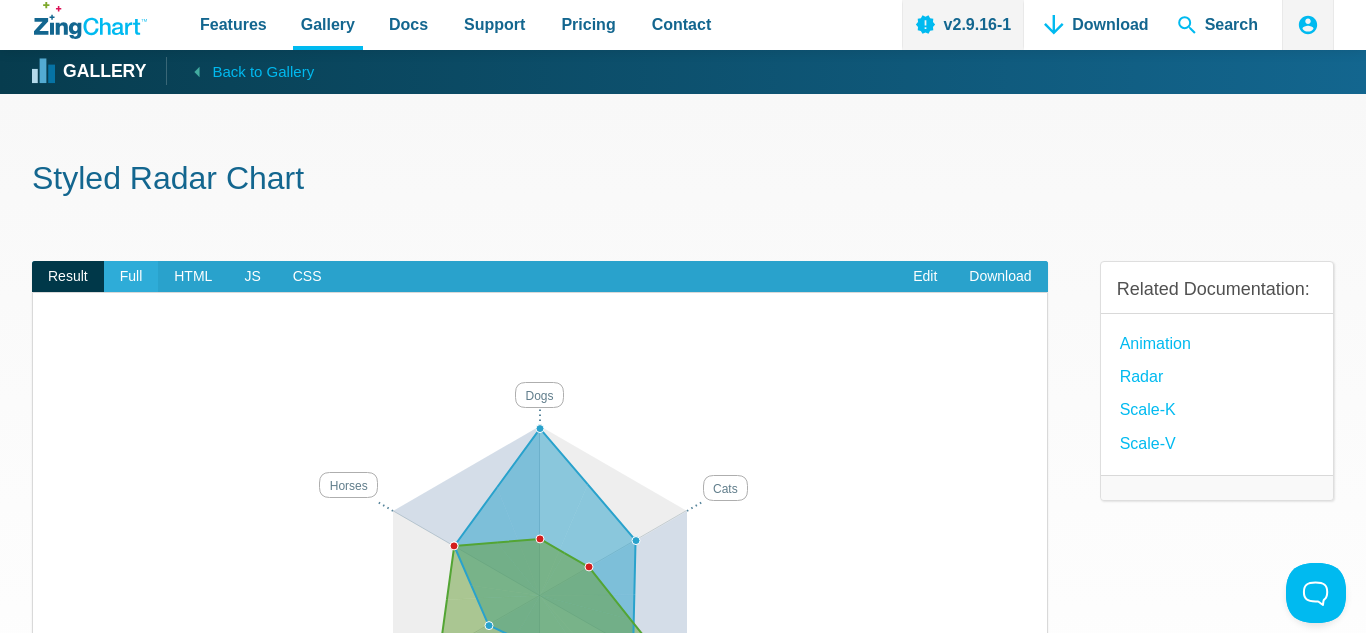 click on "Full" at bounding box center [131, 277] 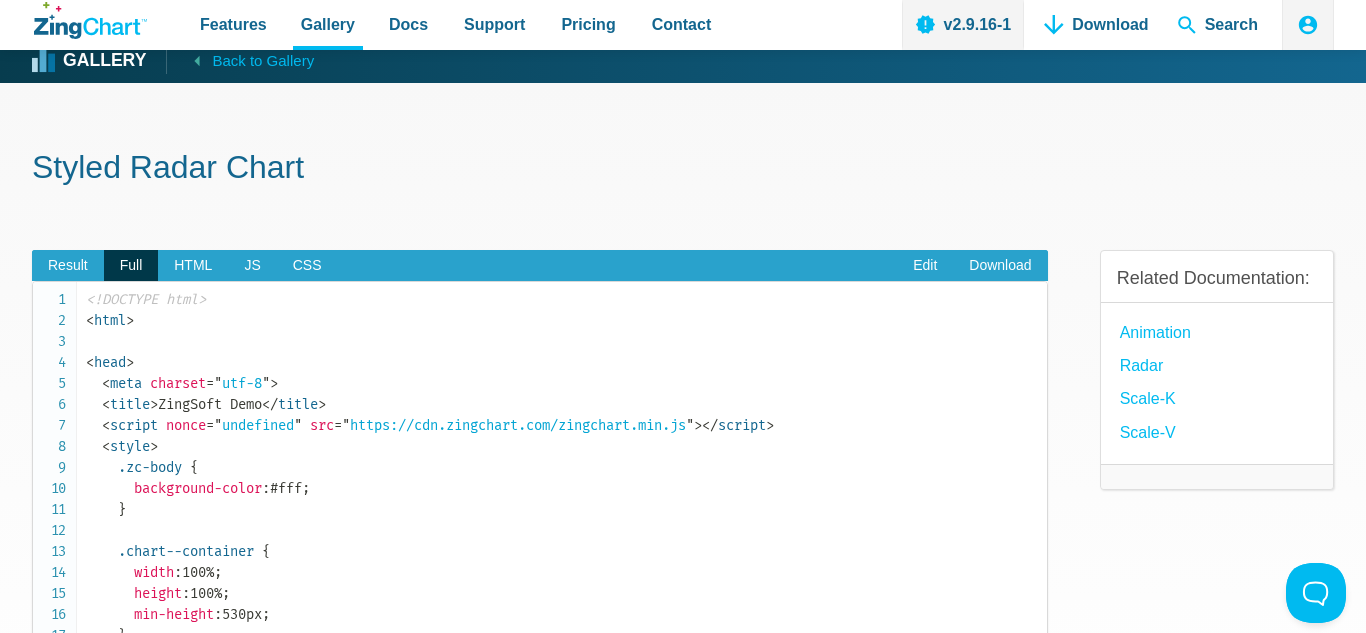 scroll, scrollTop: 40, scrollLeft: 0, axis: vertical 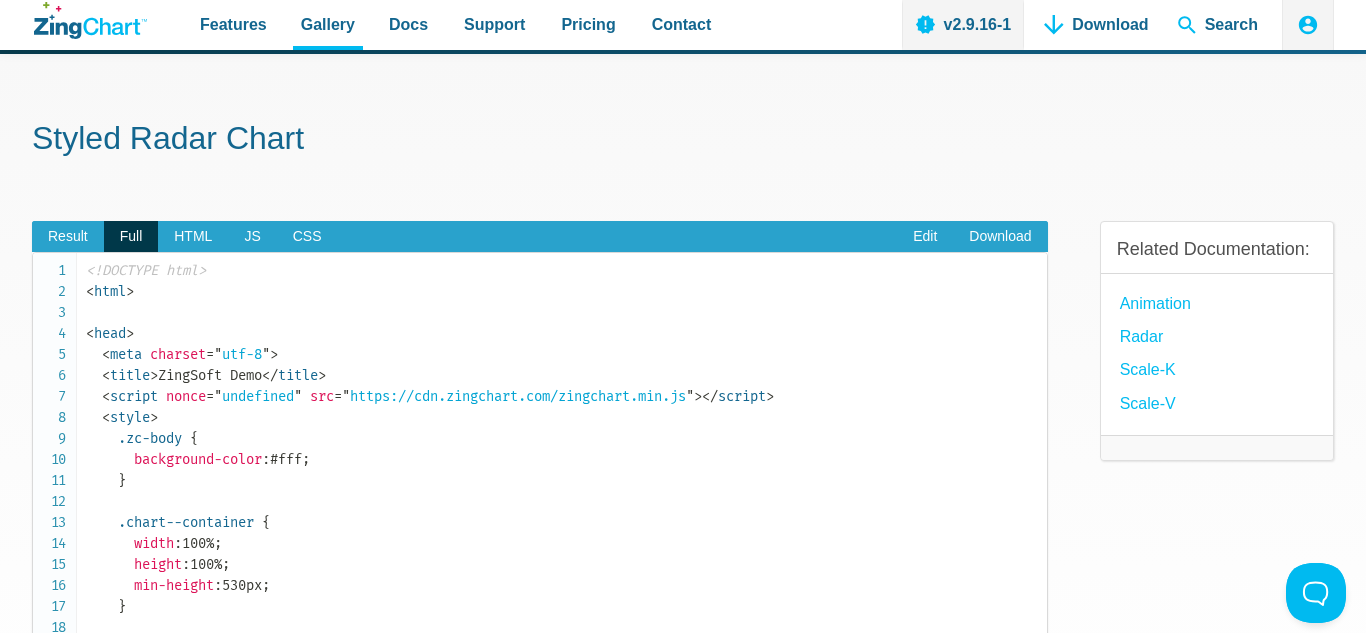 click on "Result
Full
HTML
JS
CSS
Edit
Download
Powered by ZingChart
Dogs Cats Fish Birds Reptiles Horses
<!DOCTYPE html>
< html >
< head >
< meta   charset = " utf-8 " >
< title > ZingSoft Demo </ title >
< script   nonce = " undefined "   src = " https://cdn.zingchart.com/zingchart.min.js " > </ script >
< style >
.zc-body   {
background-color :  #fff ;
}
.chart--container   {
width :  100% ;
height :  100% ;
min-height :  530px ;
}
.zc-ref   {
display :  none" at bounding box center (540, 518) 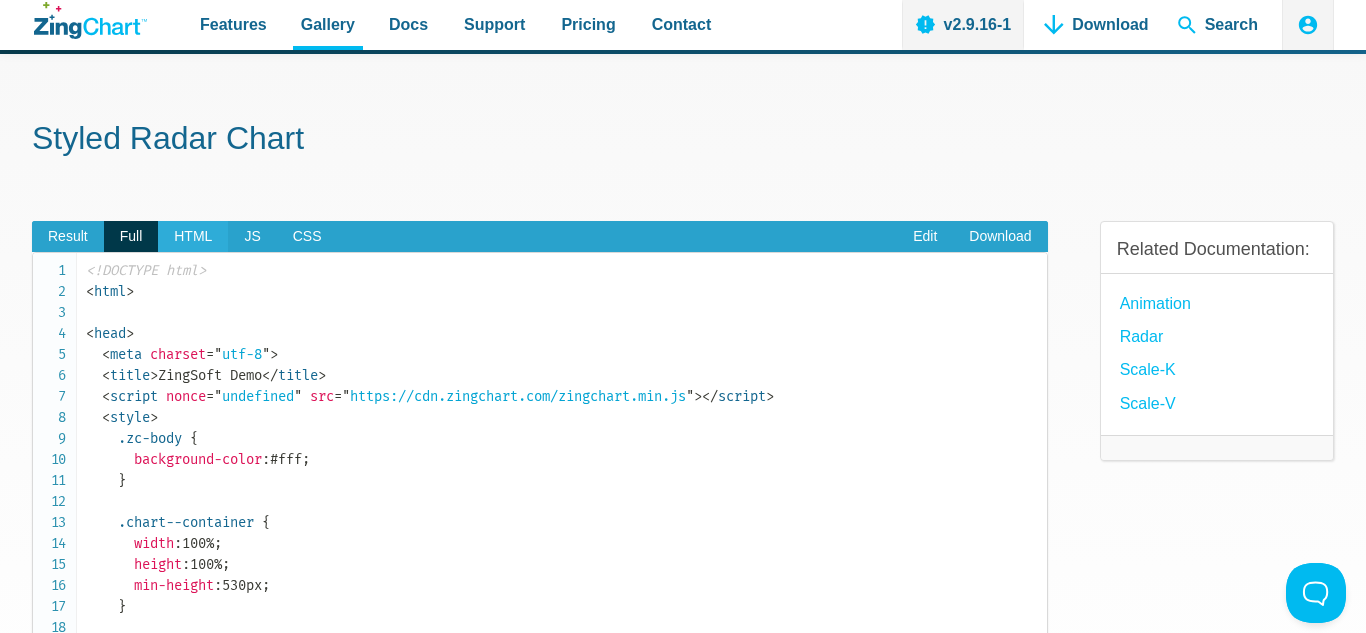 click on "HTML" at bounding box center [193, 237] 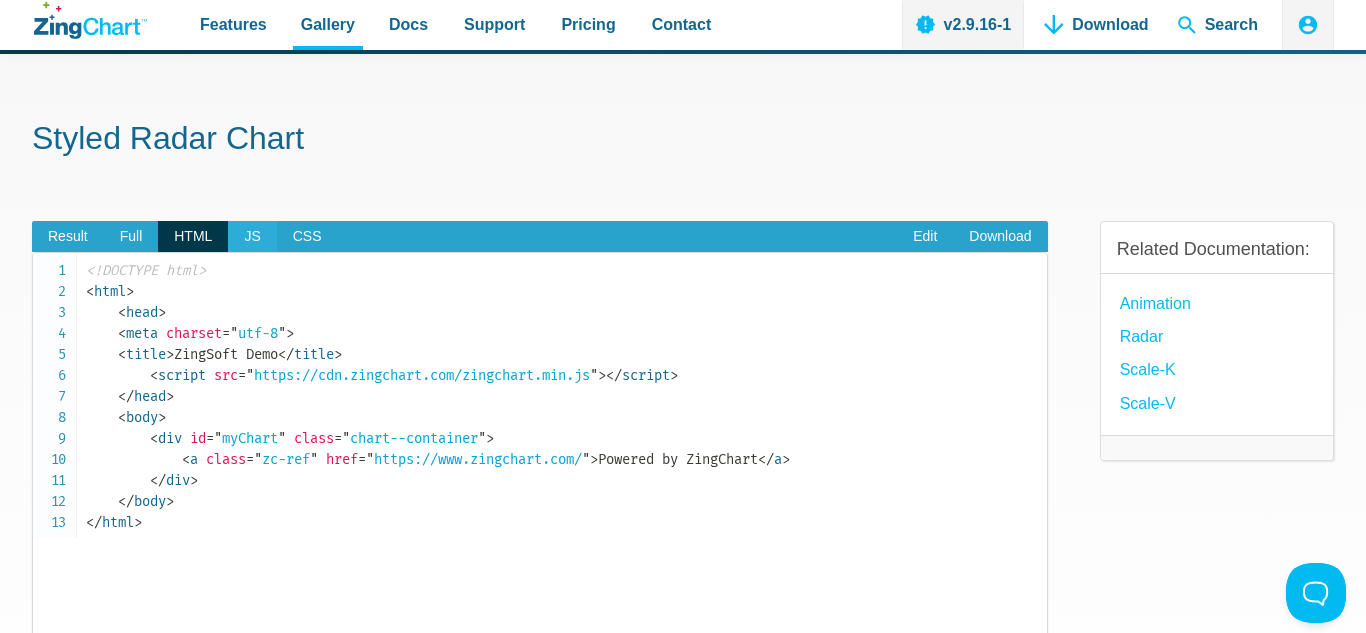 click on "JS" at bounding box center [252, 237] 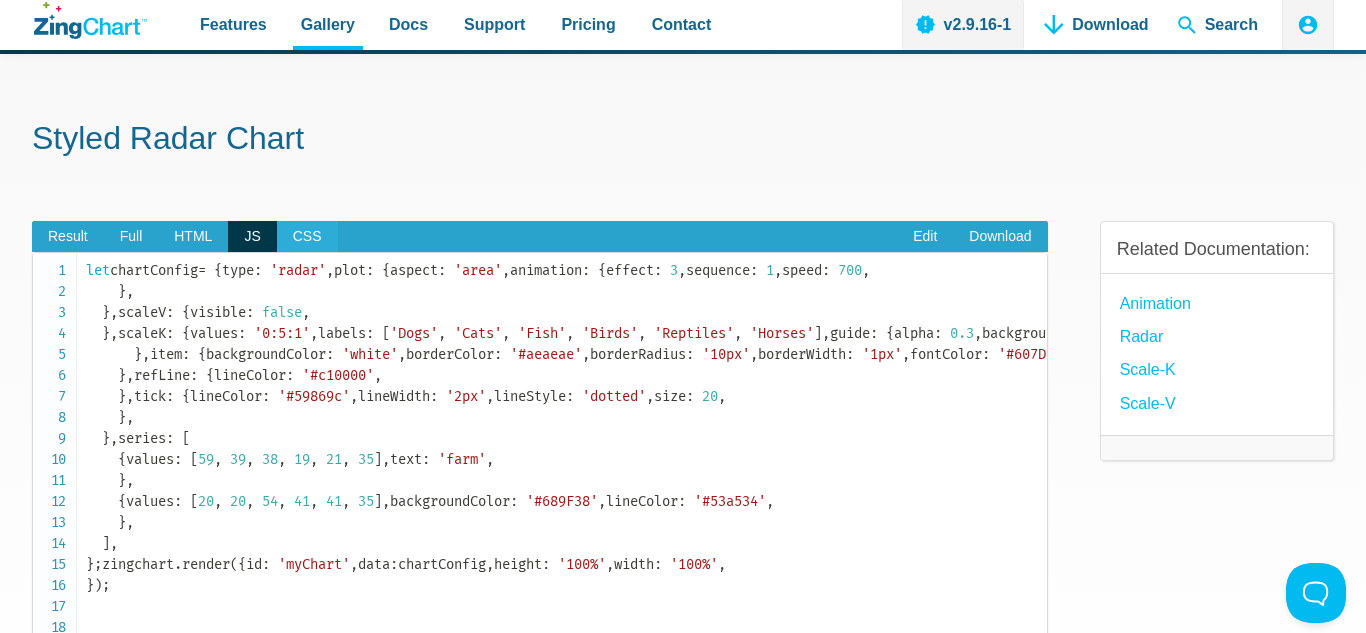 click on "CSS" at bounding box center [307, 237] 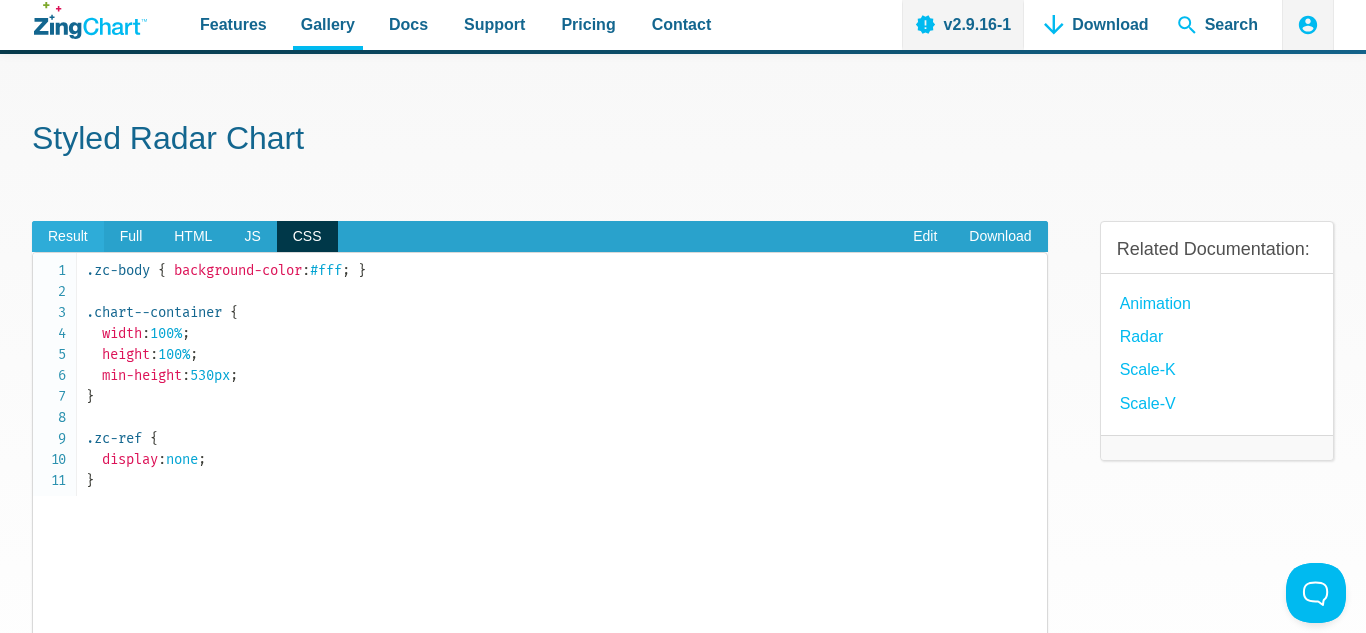 click on "Result" at bounding box center [68, 237] 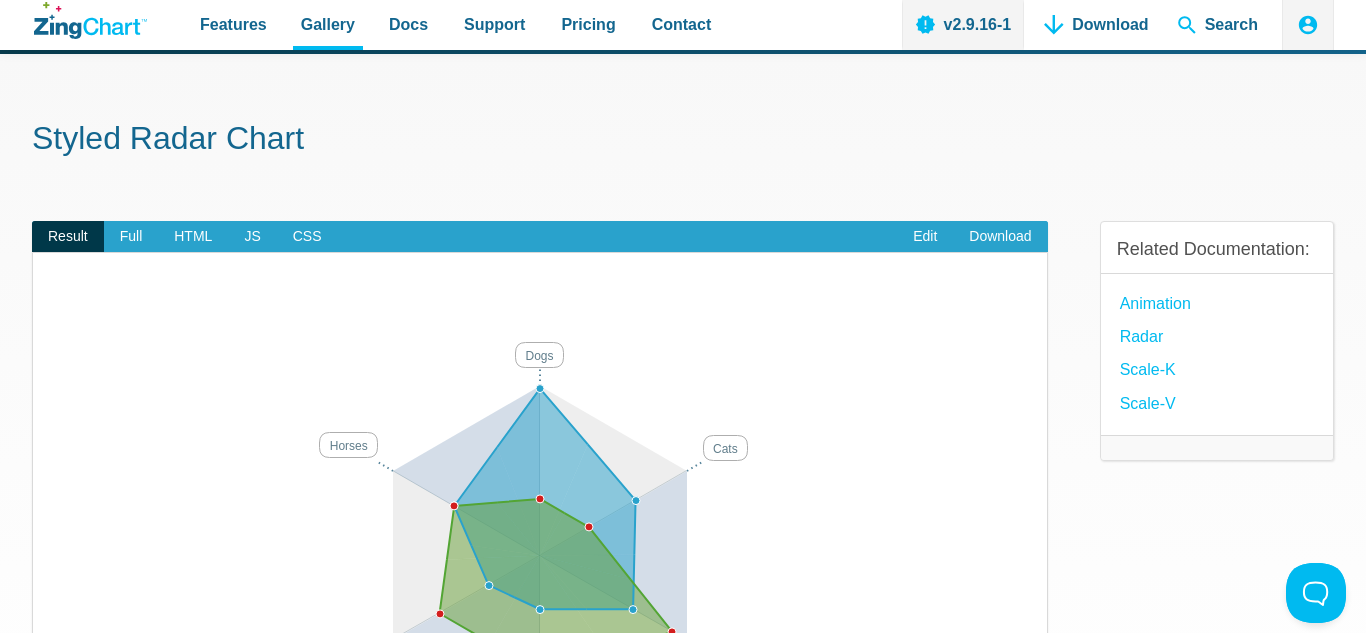 click on "Styled Radar Chart
Result
Full
HTML
JS
CSS
Edit
Download
Powered by ZingChart
Dogs Cats Fish Birds Reptiles Horses
<!DOCTYPE html>
< html >
< head >
< meta   charset = " utf-8 " >
< title > ZingSoft Demo </ title >
< script   nonce = " undefined "   src = " https://cdn.zingchart.com/zingchart.min.js " > </ script >
< style >
.zc-body   {
background-color :  #fff ;
}
{
: ;" at bounding box center [683, 568] 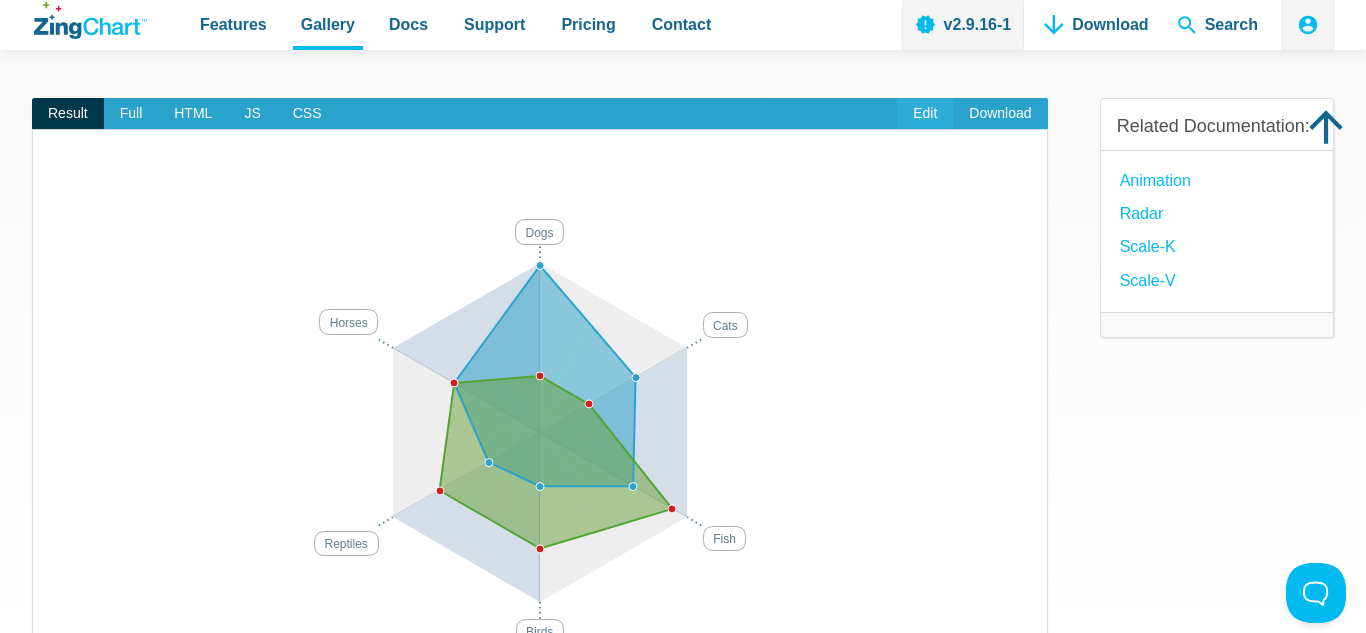 scroll, scrollTop: 160, scrollLeft: 0, axis: vertical 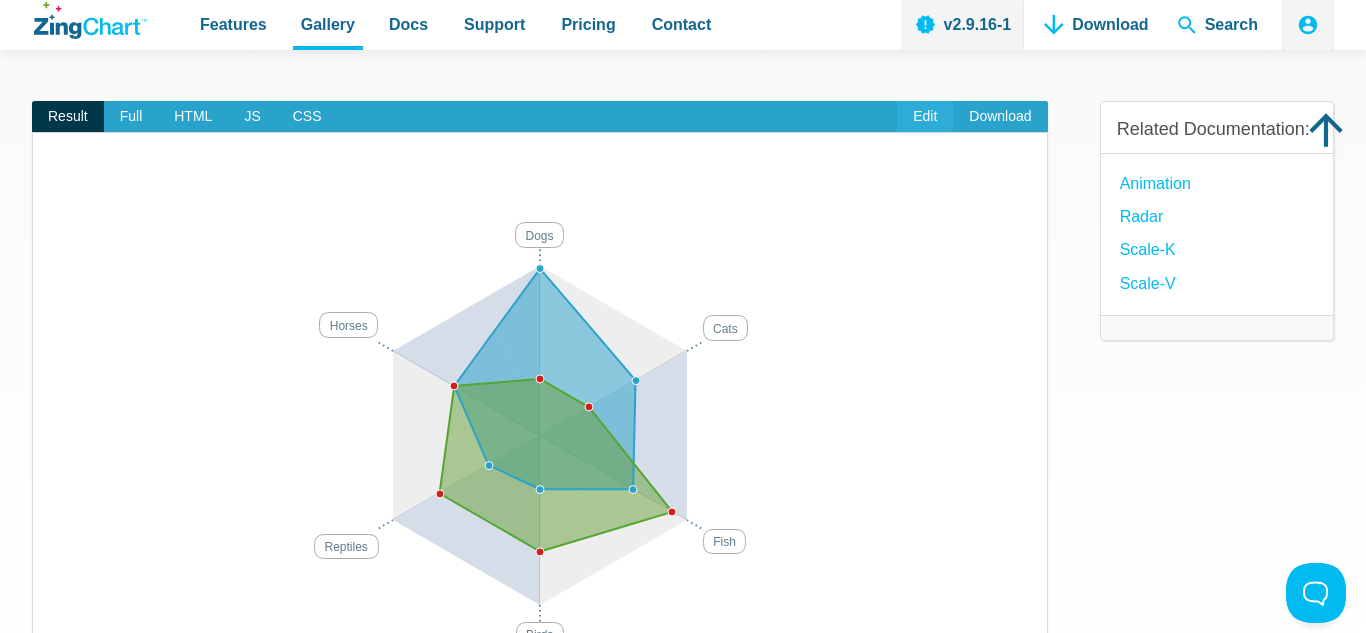 click on "Edit" at bounding box center [925, 117] 